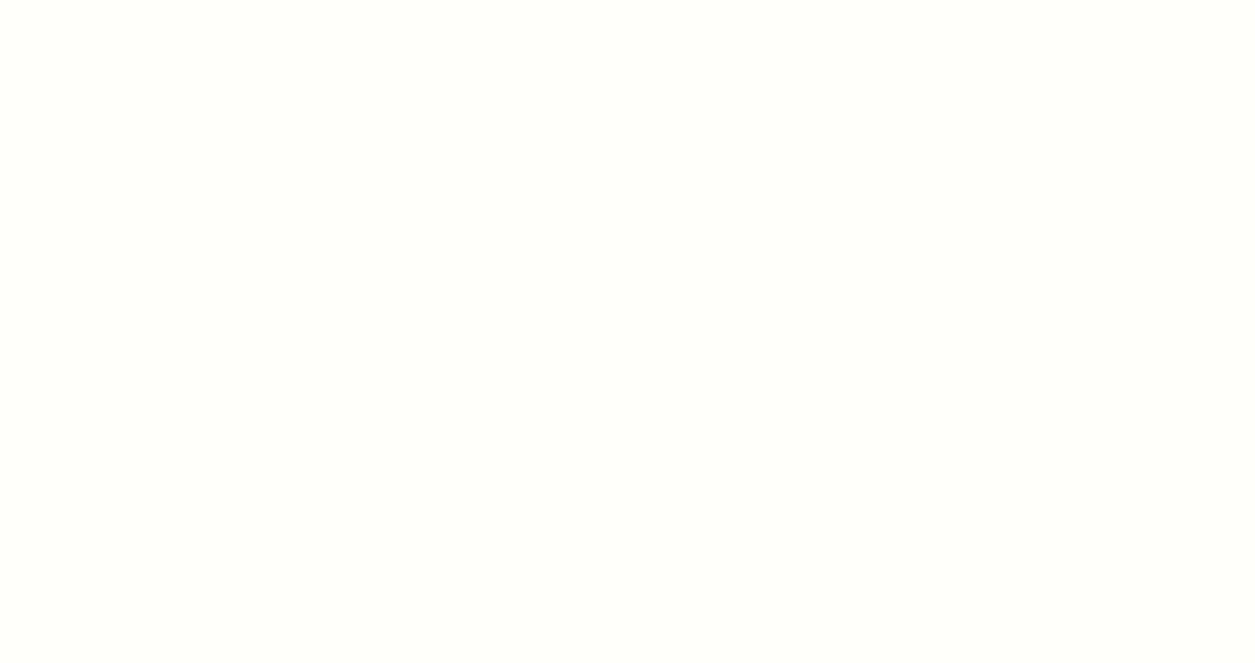 scroll, scrollTop: 0, scrollLeft: 0, axis: both 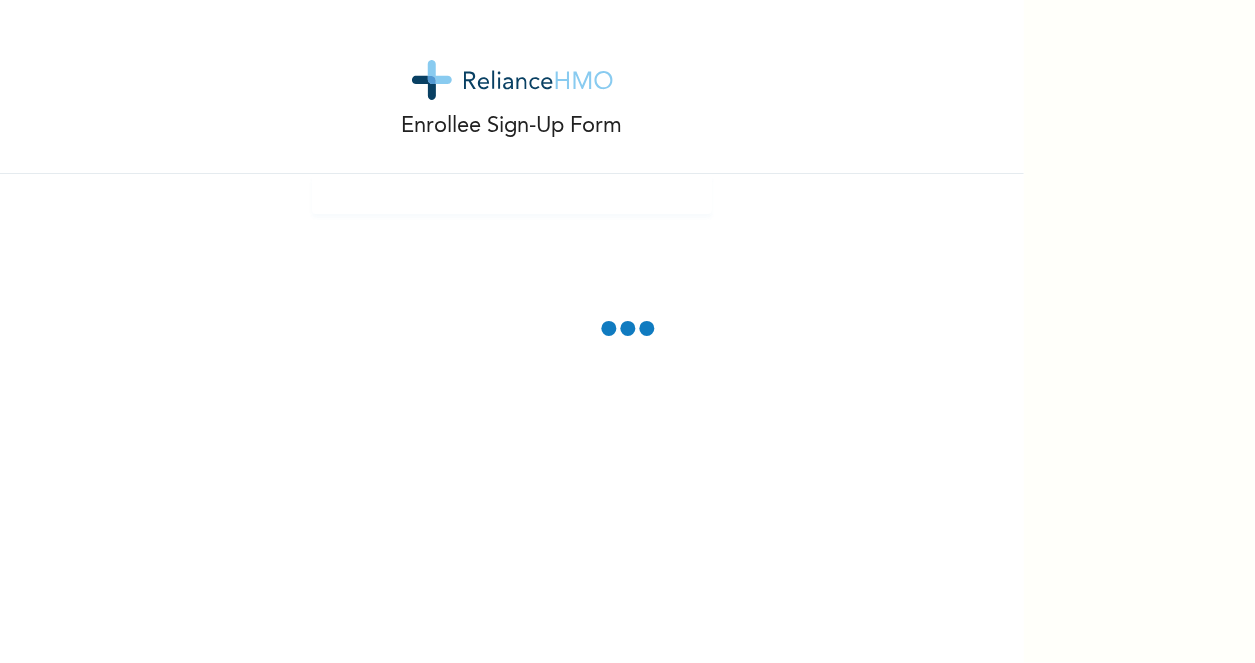 click on "Enrollee Sign-Up Form" at bounding box center (512, 331) 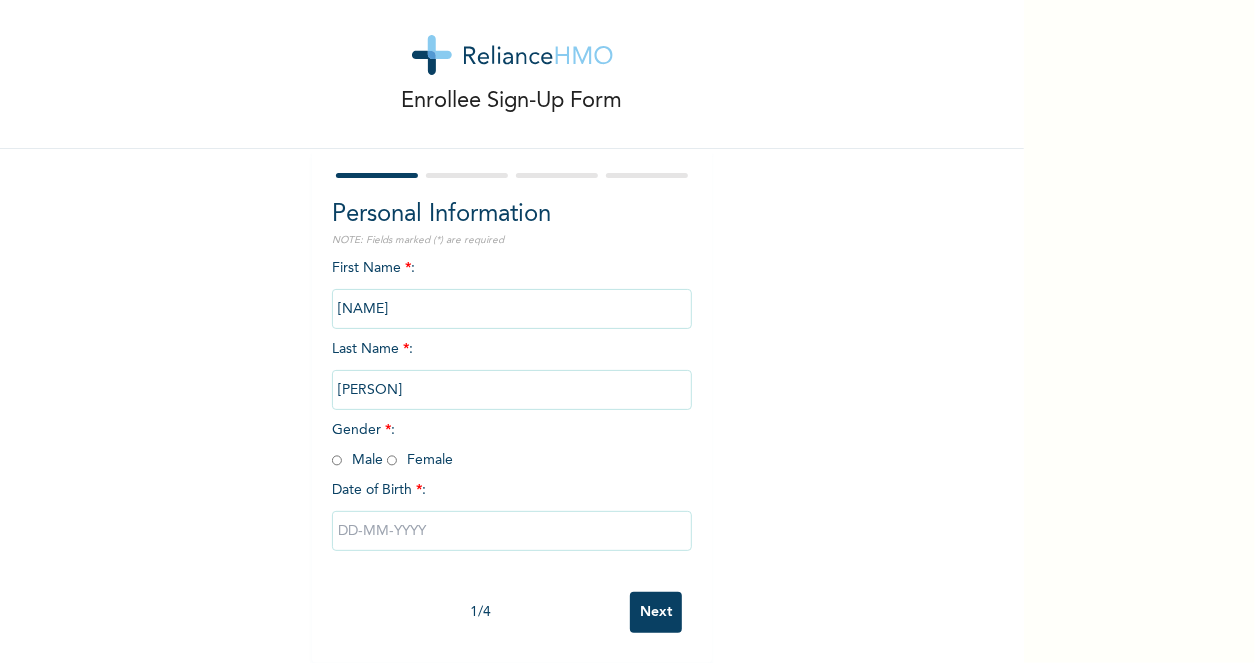 scroll, scrollTop: 42, scrollLeft: 0, axis: vertical 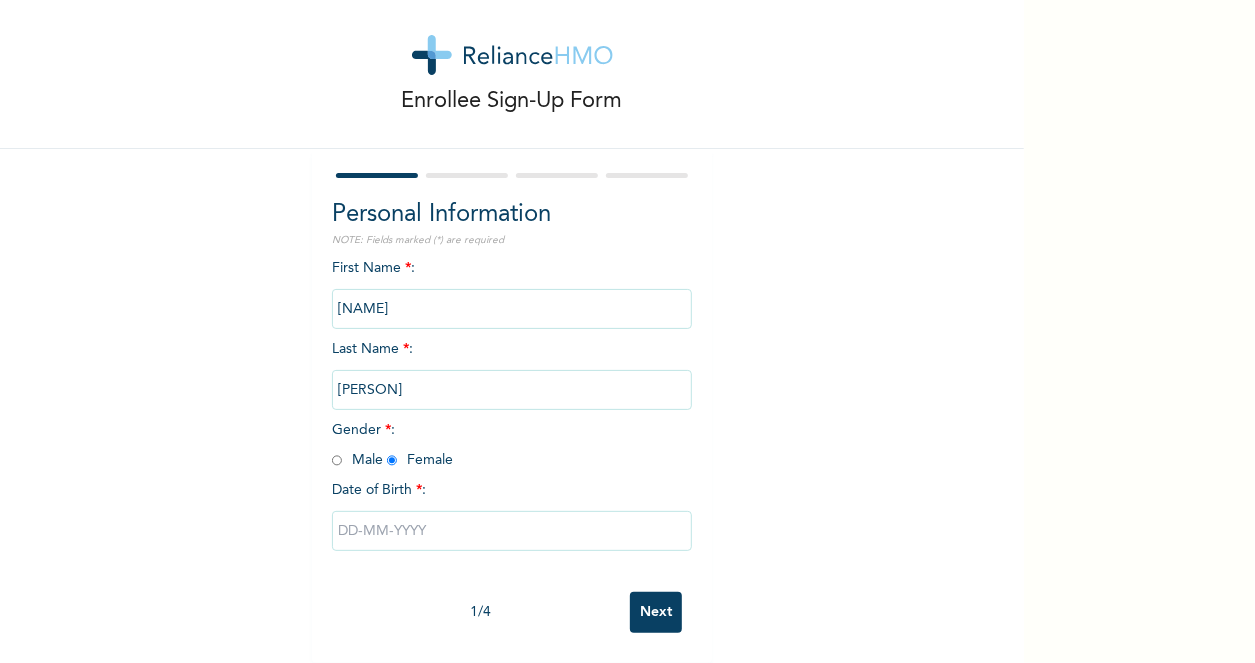 radio on "true" 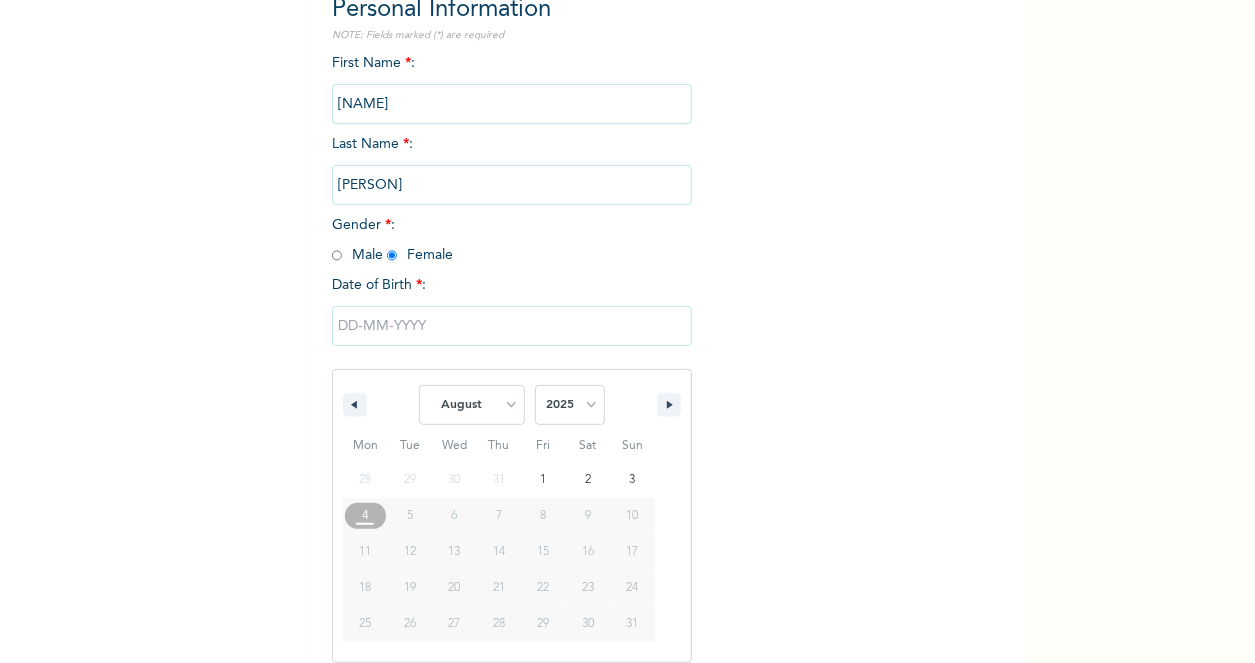 scroll, scrollTop: 247, scrollLeft: 0, axis: vertical 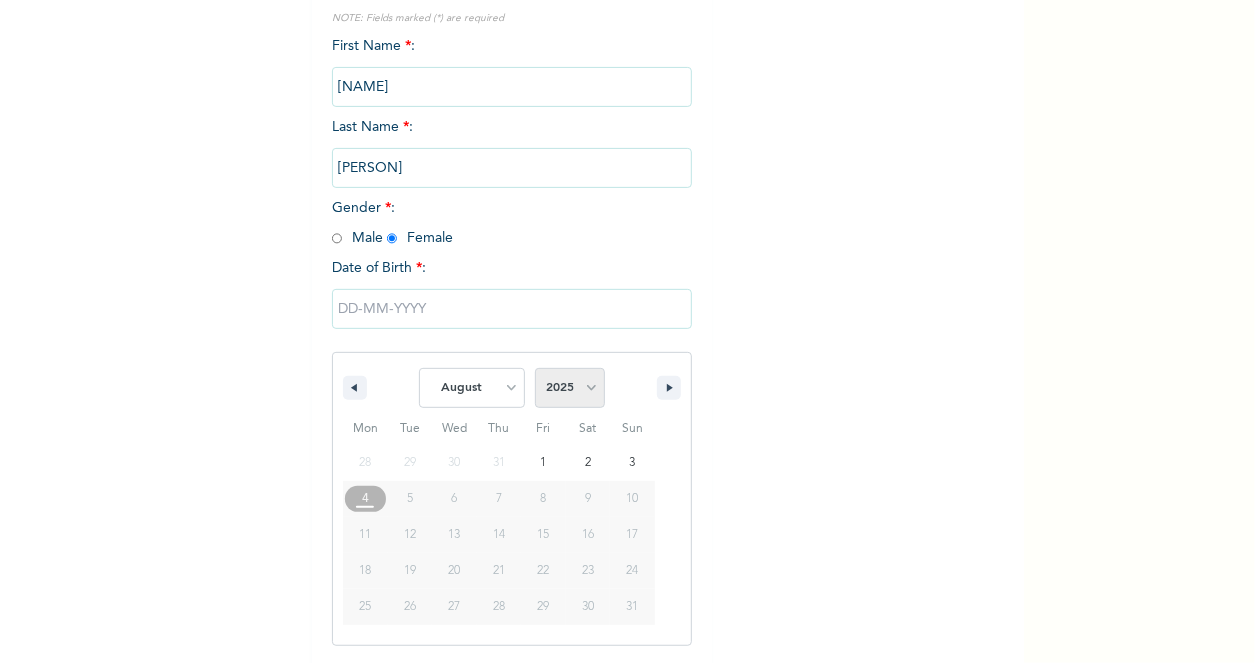 click on "2025 2024 2023 2022 2021 2020 2019 2018 2017 2016 2015 2014 2013 2012 2011 2010 2009 2008 2007 2006 2005 2004 2003 2002 2001 2000 1999 1998 1997 1996 1995 1994 1993 1992 1991 1990 1989 1988 1987 1986 1985 1984 1983 1982 1981 1980 1979 1978 1977 1976 1975 1974 1973 1972 1971 1970 1969 1968 1967 1966 1965 1964 1963 1962 1961 1960" at bounding box center [570, 388] 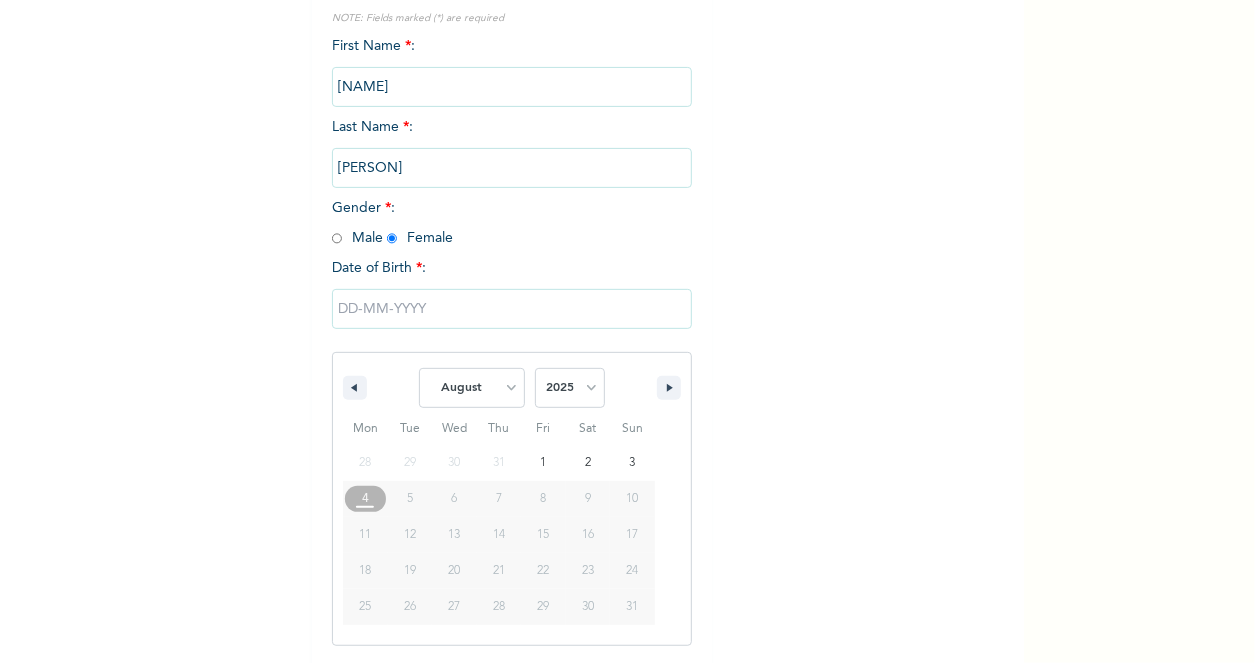 select on "1987" 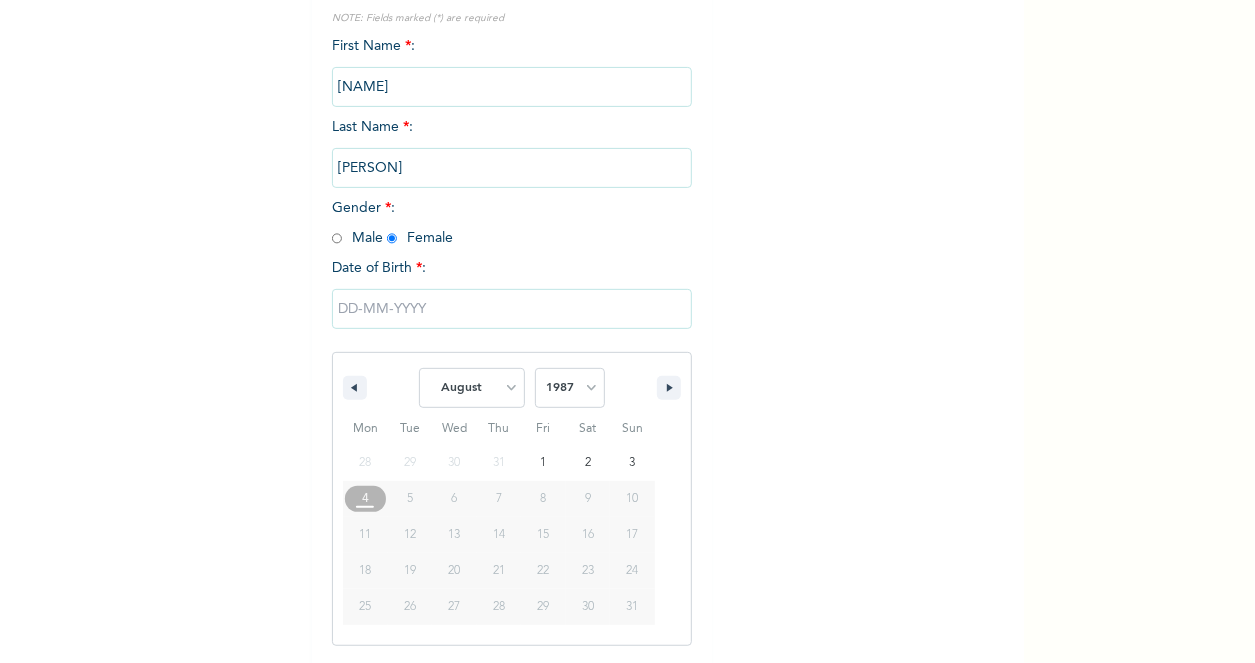 click on "2025 2024 2023 2022 2021 2020 2019 2018 2017 2016 2015 2014 2013 2012 2011 2010 2009 2008 2007 2006 2005 2004 2003 2002 2001 2000 1999 1998 1997 1996 1995 1994 1993 1992 1991 1990 1989 1988 1987 1986 1985 1984 1983 1982 1981 1980 1979 1978 1977 1976 1975 1974 1973 1972 1971 1970 1969 1968 1967 1966 1965 1964 1963 1962 1961 1960" at bounding box center [570, 388] 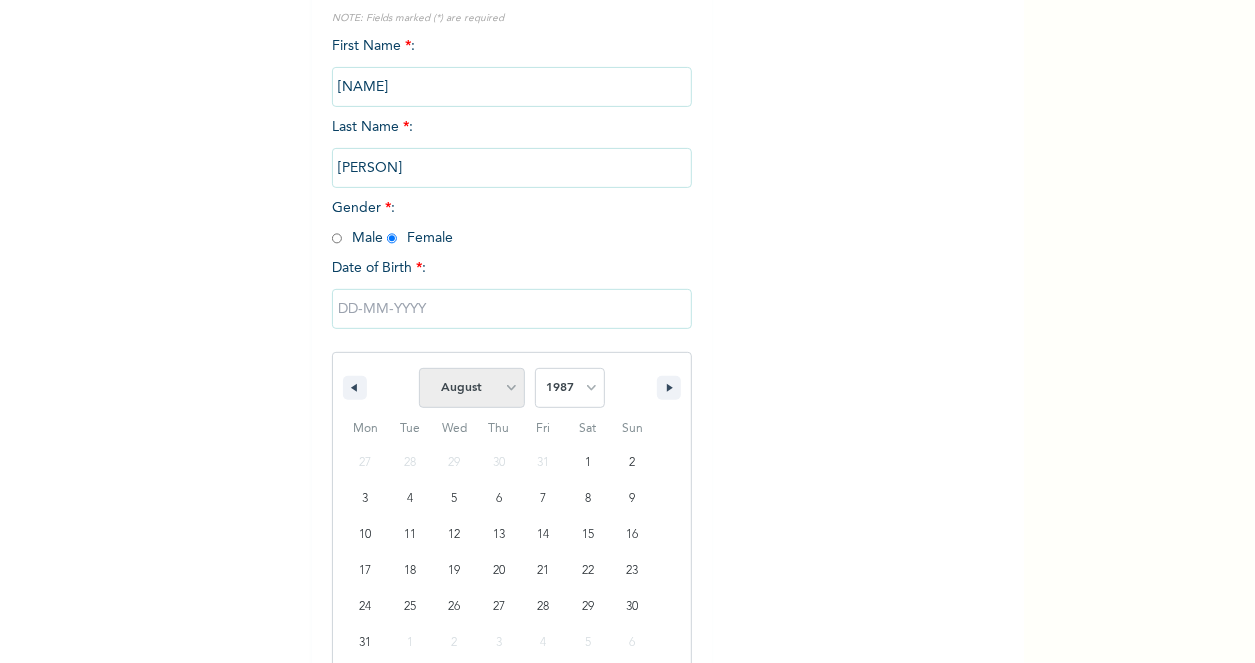 click on "January February March April May June July August September October November December" at bounding box center (472, 388) 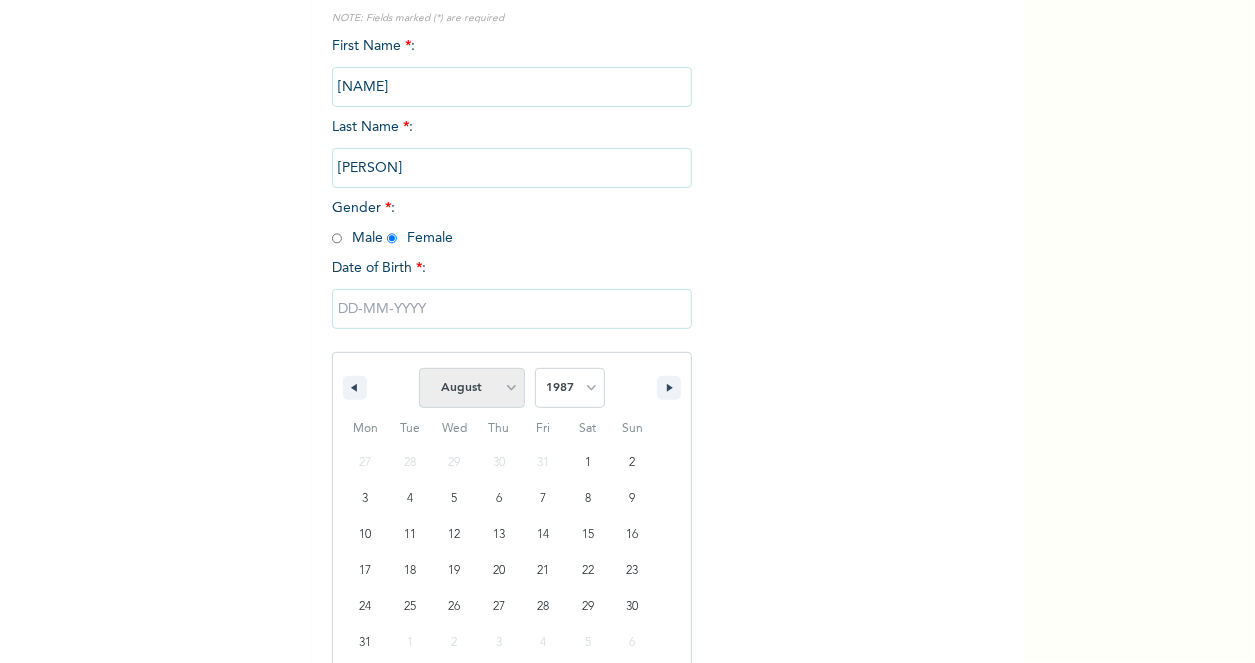 select on "1" 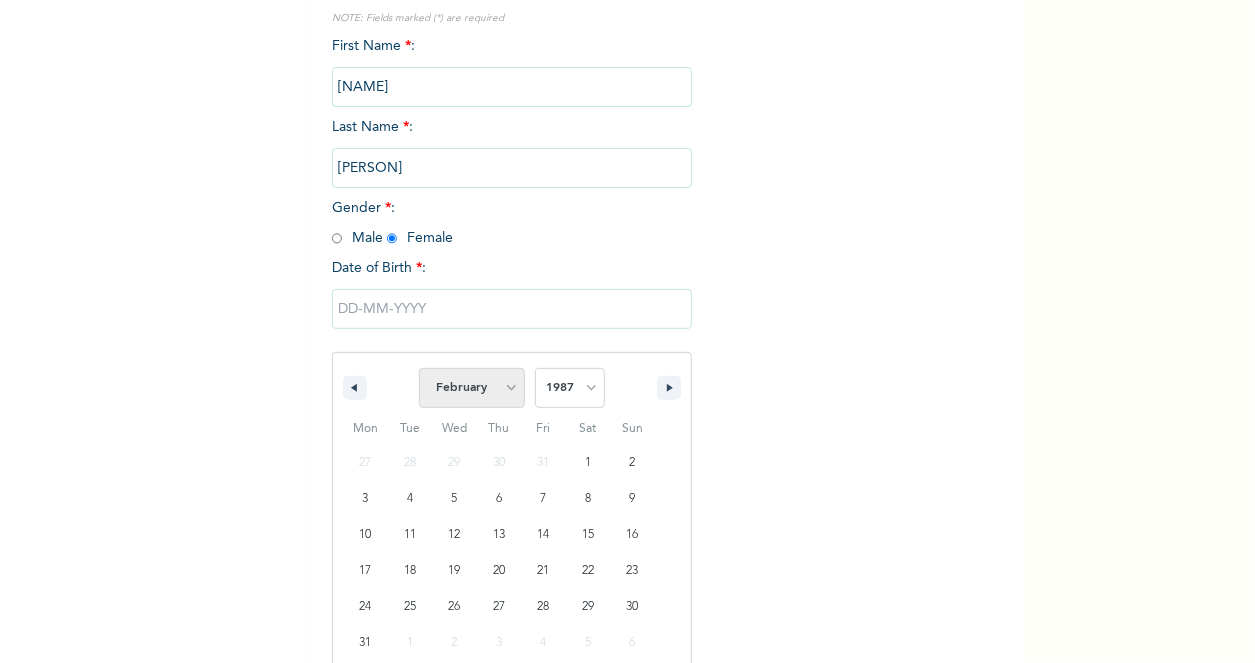 click on "January February March April May June July August September October November December" at bounding box center [472, 388] 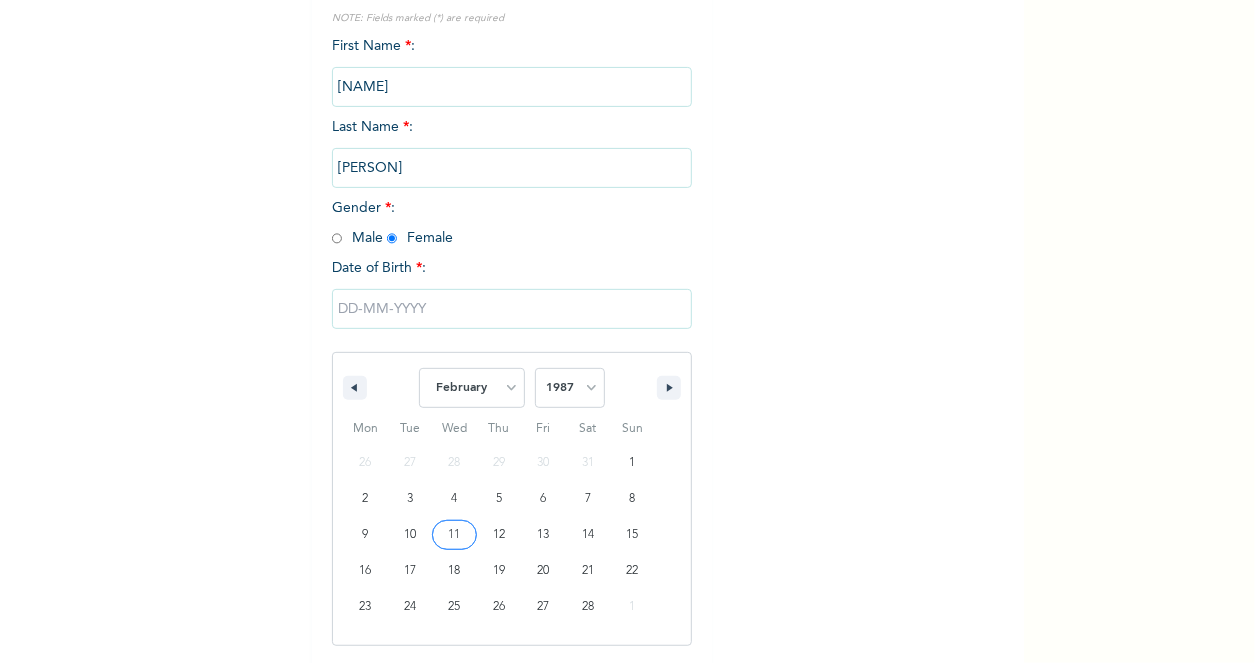 type on "[DATE]" 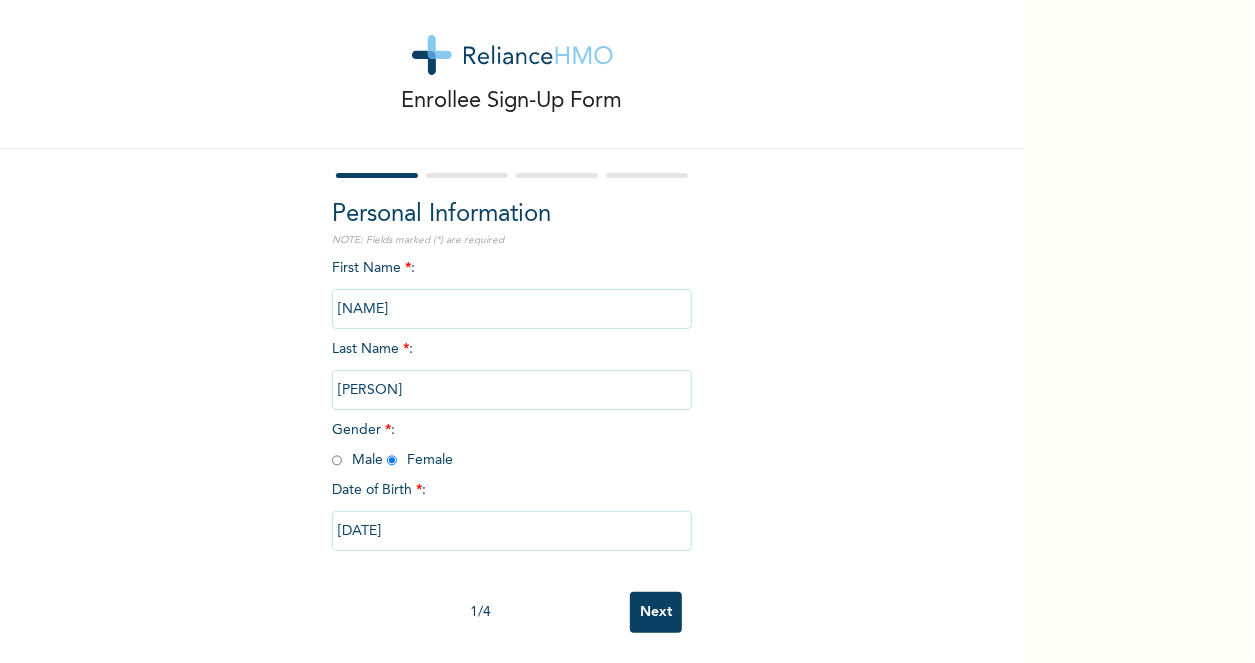 scroll, scrollTop: 42, scrollLeft: 0, axis: vertical 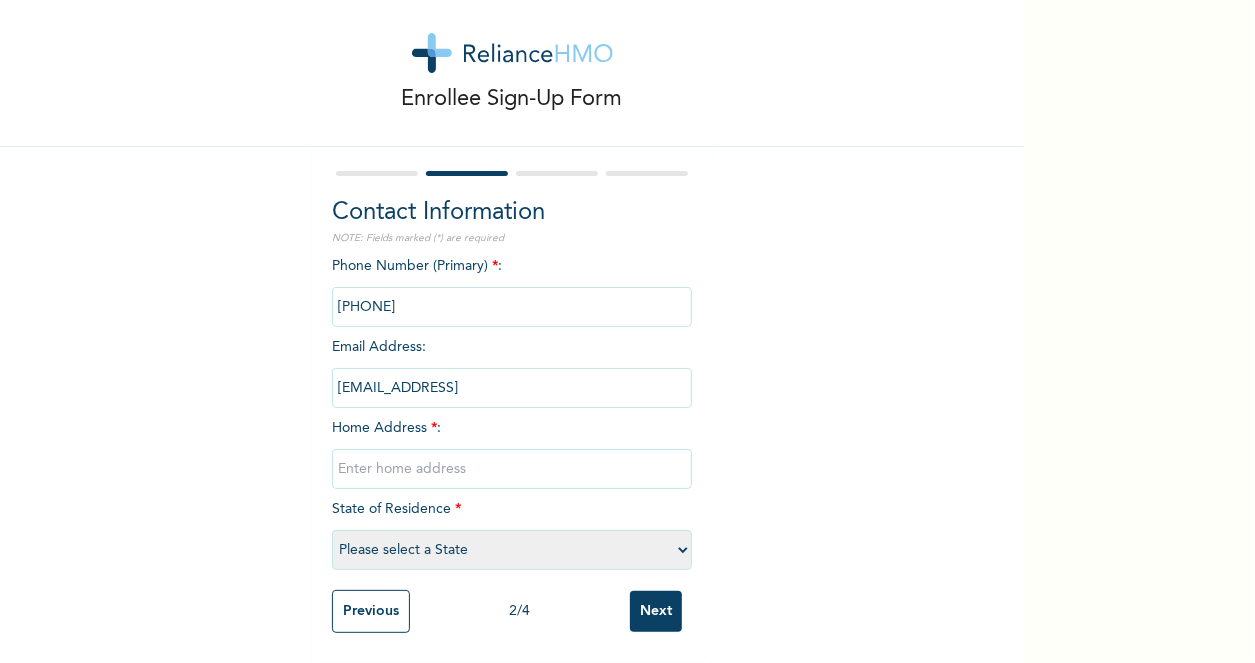 click on "Please select a State Abia Abuja (FCT) Adamawa Akwa Ibom Anambra Bauchi Bayelsa Benue Borno Cross River Delta Ebonyi Edo Ekiti Enugu Gombe Imo Jigawa Kaduna Kano Katsina Kebbi Kogi Kwara Lagos Nasarawa Niger Ogun Ondo Osun Oyo Plateau Rivers Sokoto Taraba Yobe Zamfara" at bounding box center [512, 550] 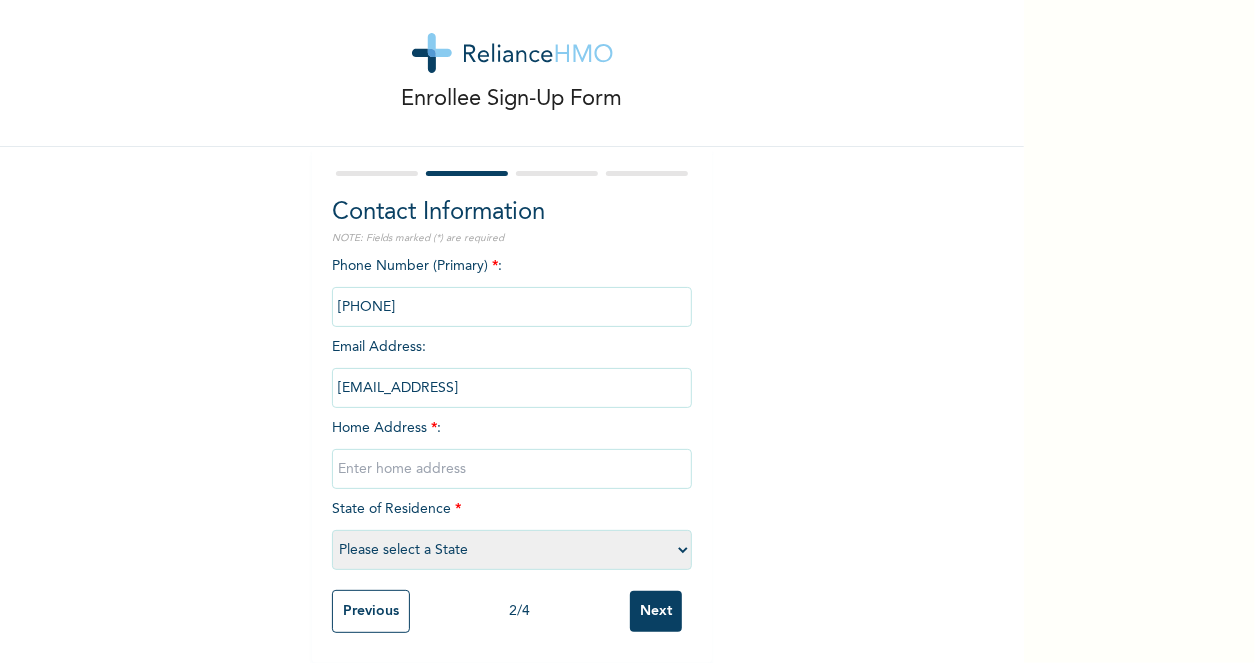 select on "25" 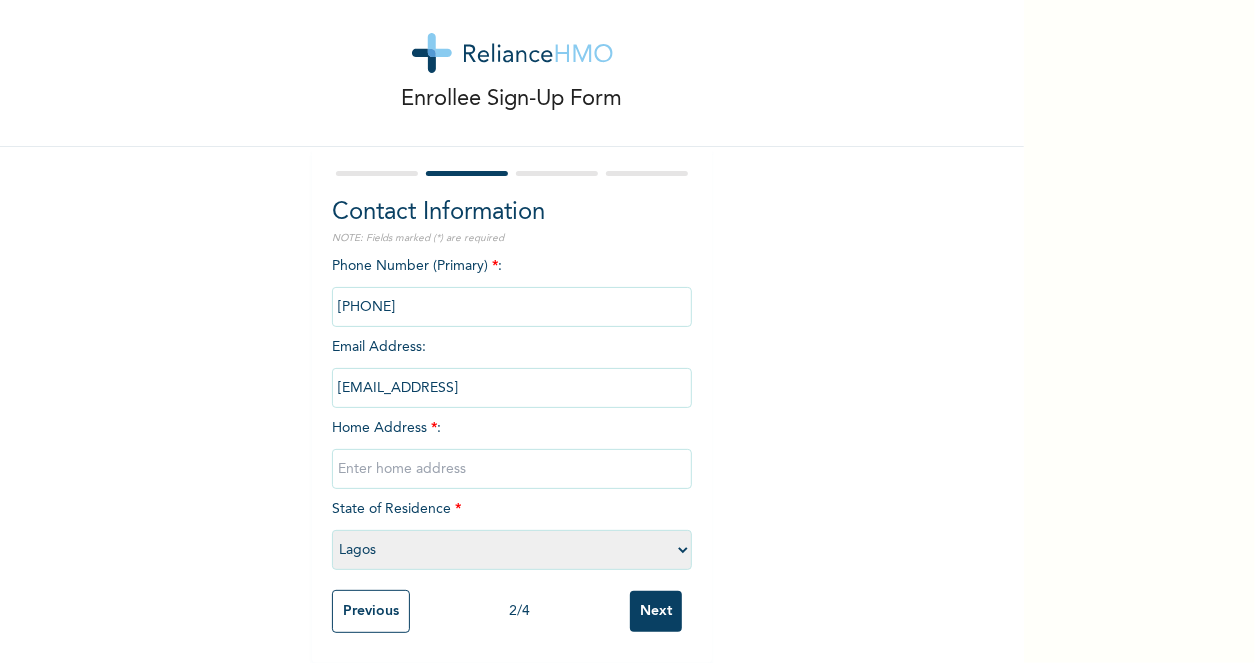 click on "Please select a State Abia Abuja (FCT) Adamawa Akwa Ibom Anambra Bauchi Bayelsa Benue Borno Cross River Delta Ebonyi Edo Ekiti Enugu Gombe Imo Jigawa Kaduna Kano Katsina Kebbi Kogi Kwara Lagos Nasarawa Niger Ogun Ondo Osun Oyo Plateau Rivers Sokoto Taraba Yobe Zamfara" at bounding box center (512, 550) 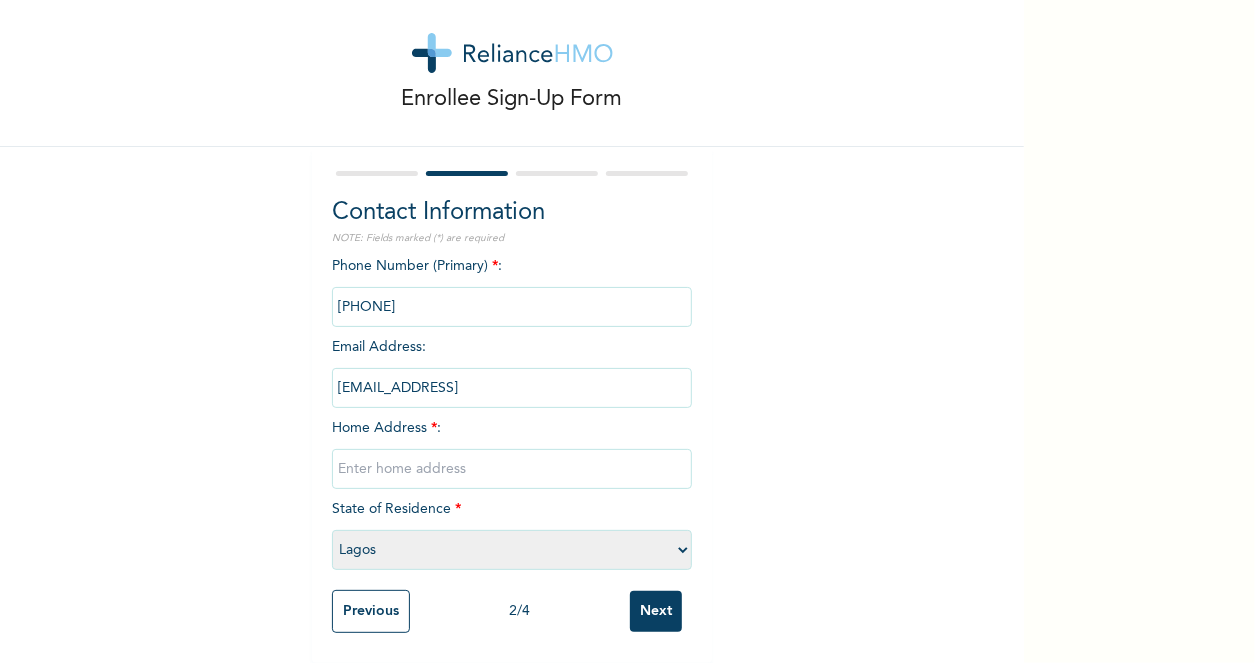 type on "[NUMBER], [STREET], [AREA], [CITY]" 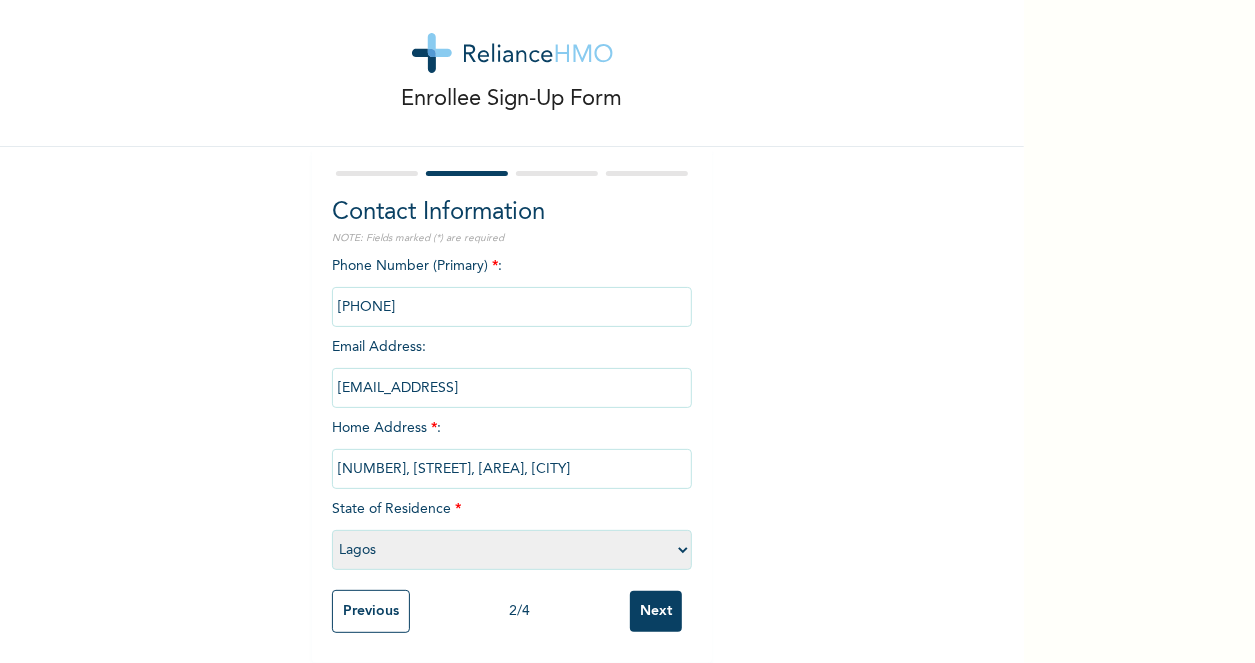 click on "Next" at bounding box center (656, 611) 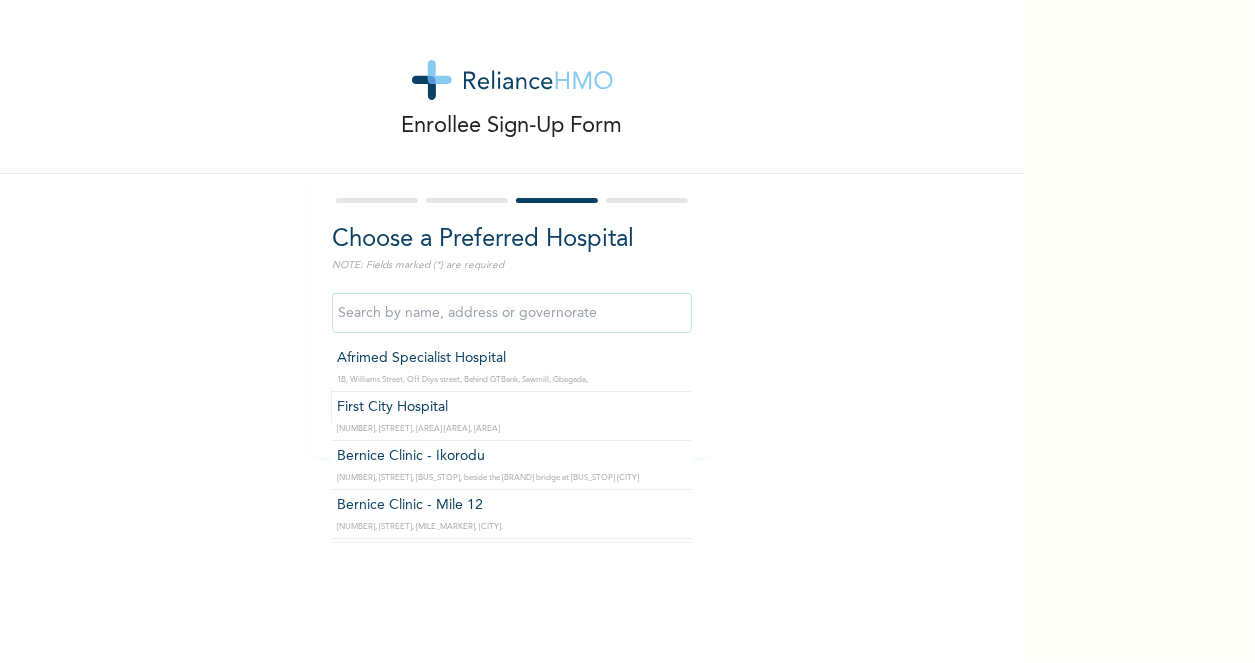 click at bounding box center (512, 313) 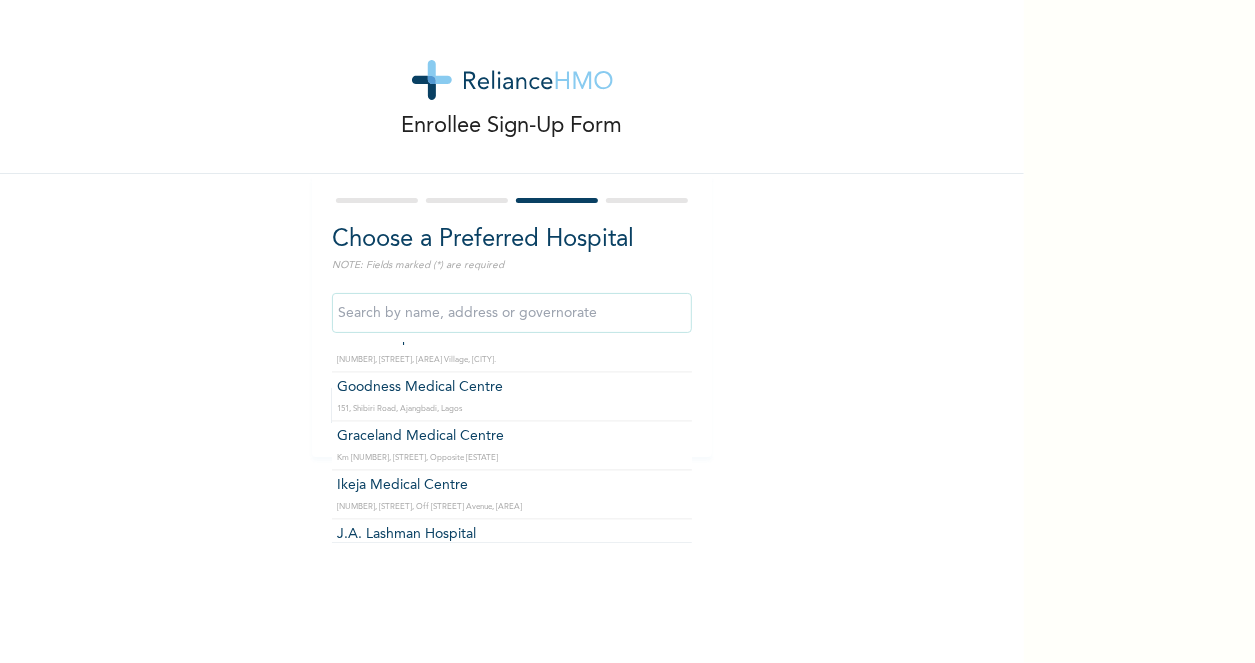 scroll, scrollTop: 0, scrollLeft: 0, axis: both 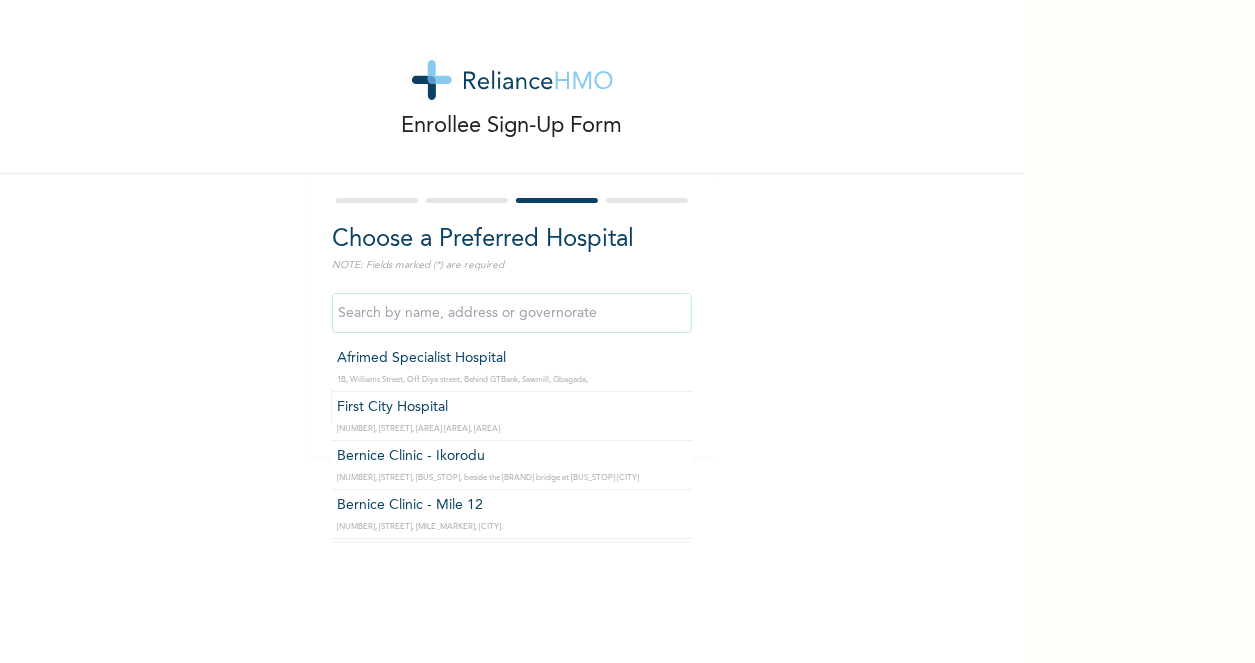 drag, startPoint x: 446, startPoint y: 299, endPoint x: 442, endPoint y: 312, distance: 13.601471 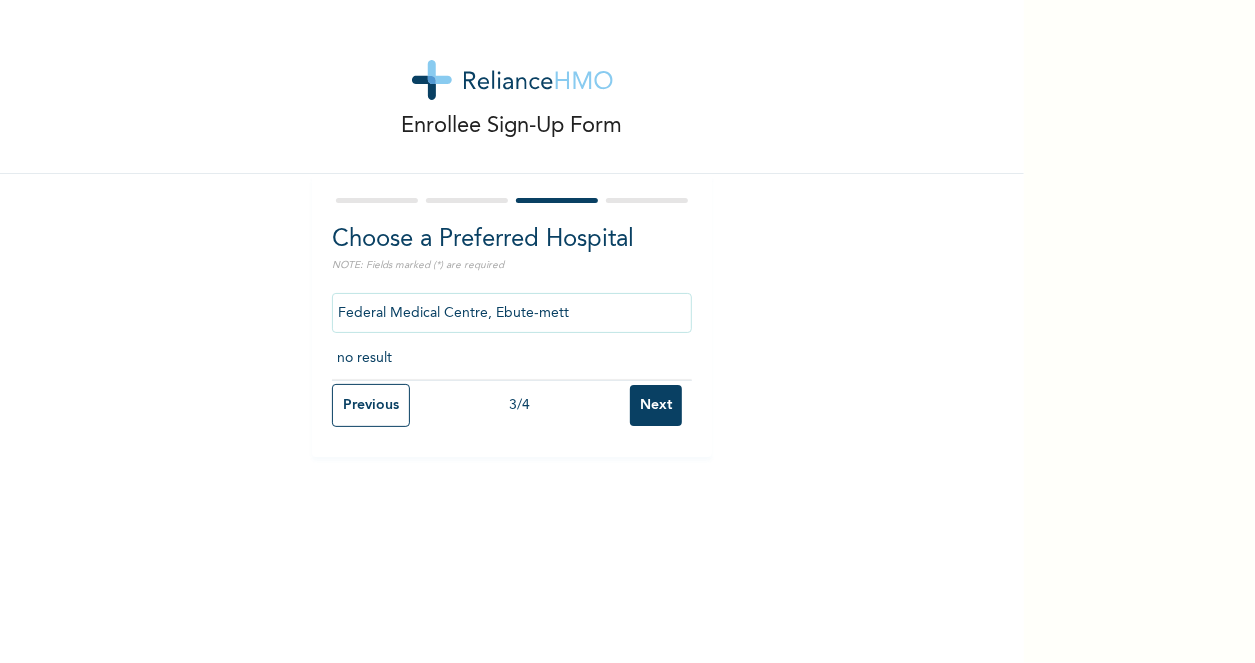 type on "[BUSINESS NAME] [AREA], [AREA]" 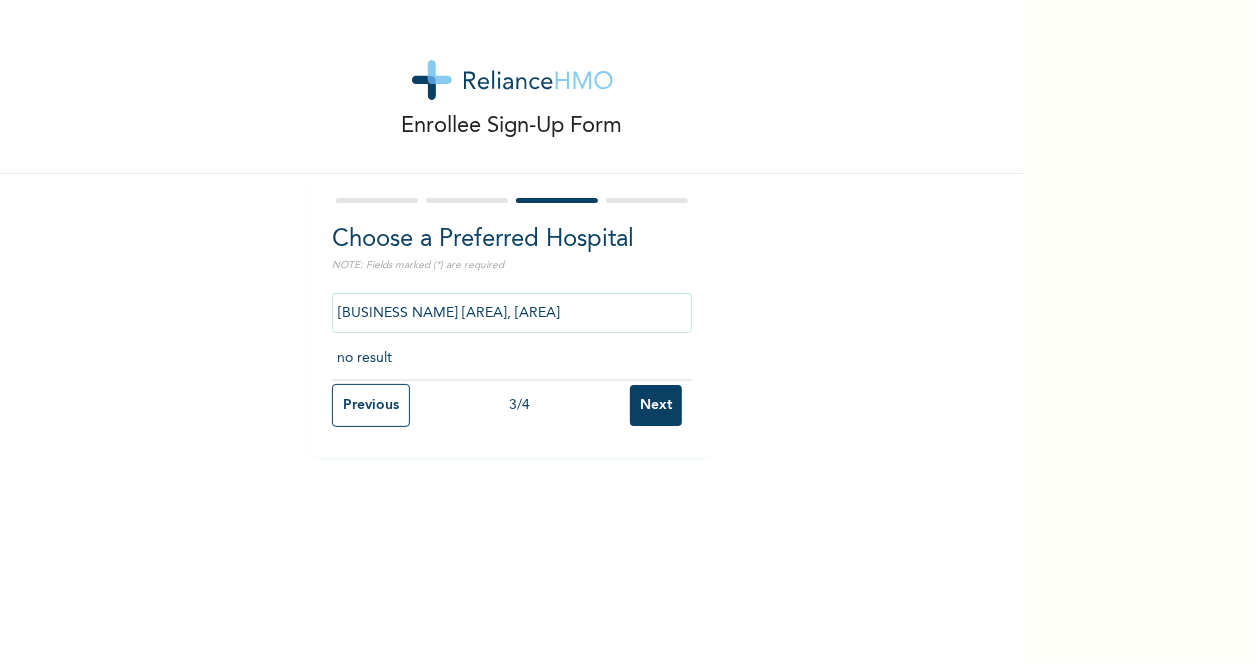 drag, startPoint x: 594, startPoint y: 317, endPoint x: 324, endPoint y: 308, distance: 270.14996 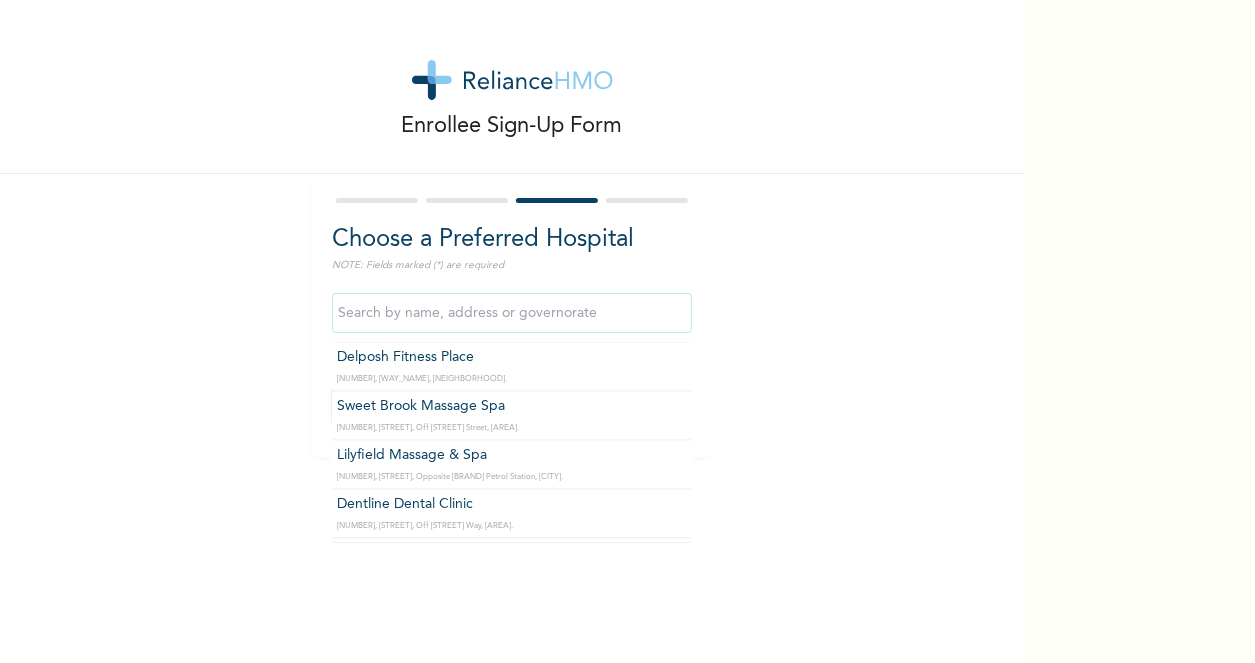 scroll, scrollTop: 26137, scrollLeft: 0, axis: vertical 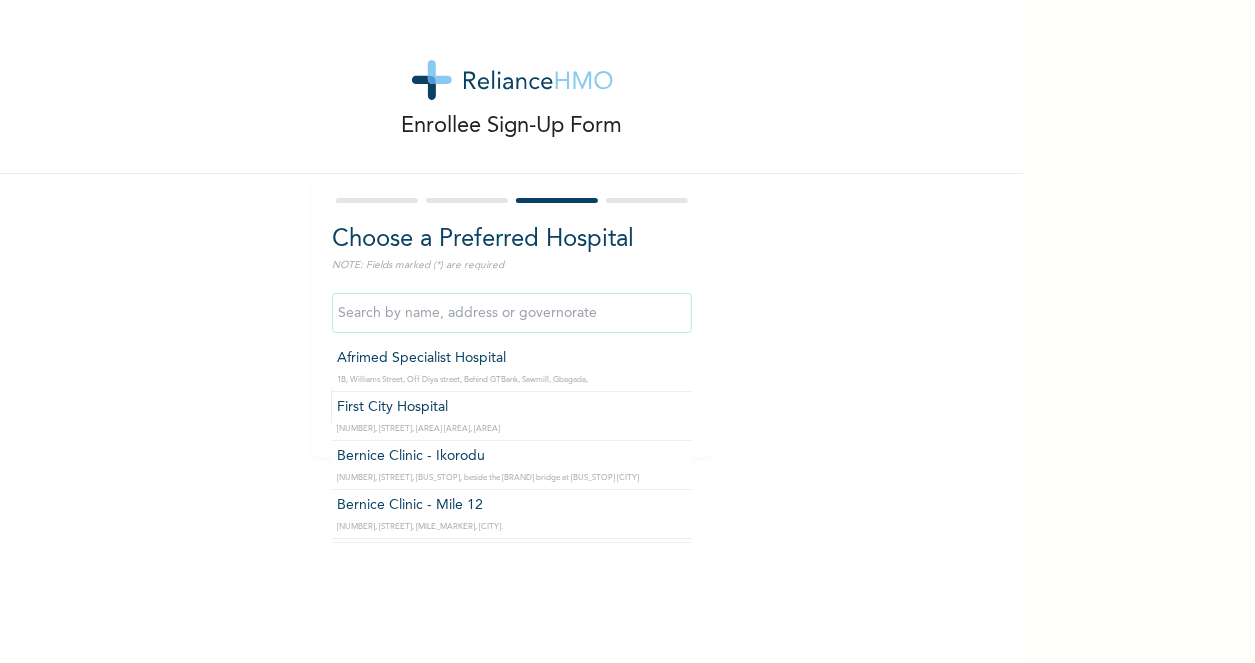 click at bounding box center [512, 313] 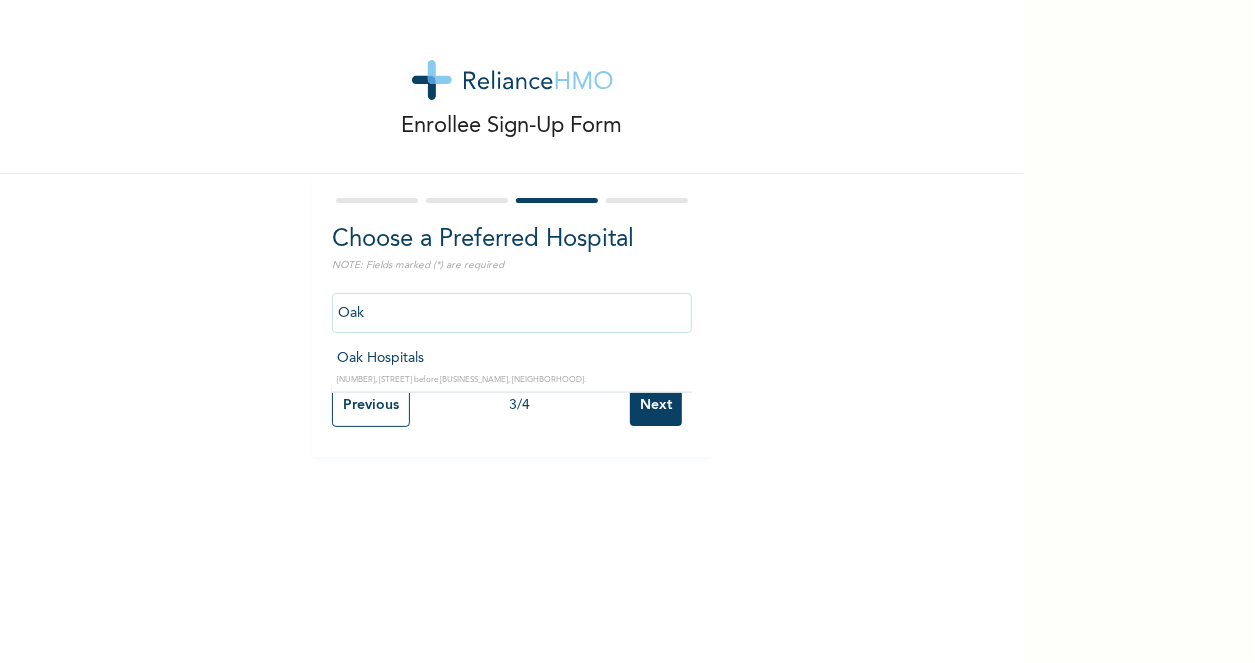 type on "Oak Hospitals" 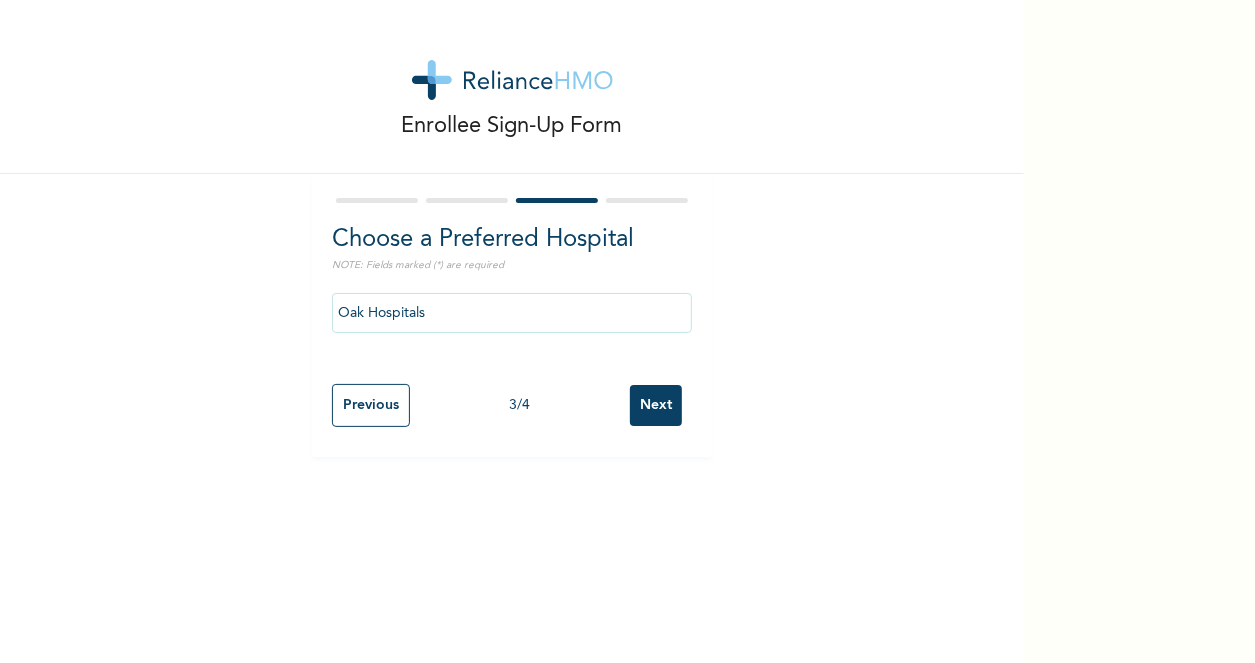 click on "Next" at bounding box center (656, 405) 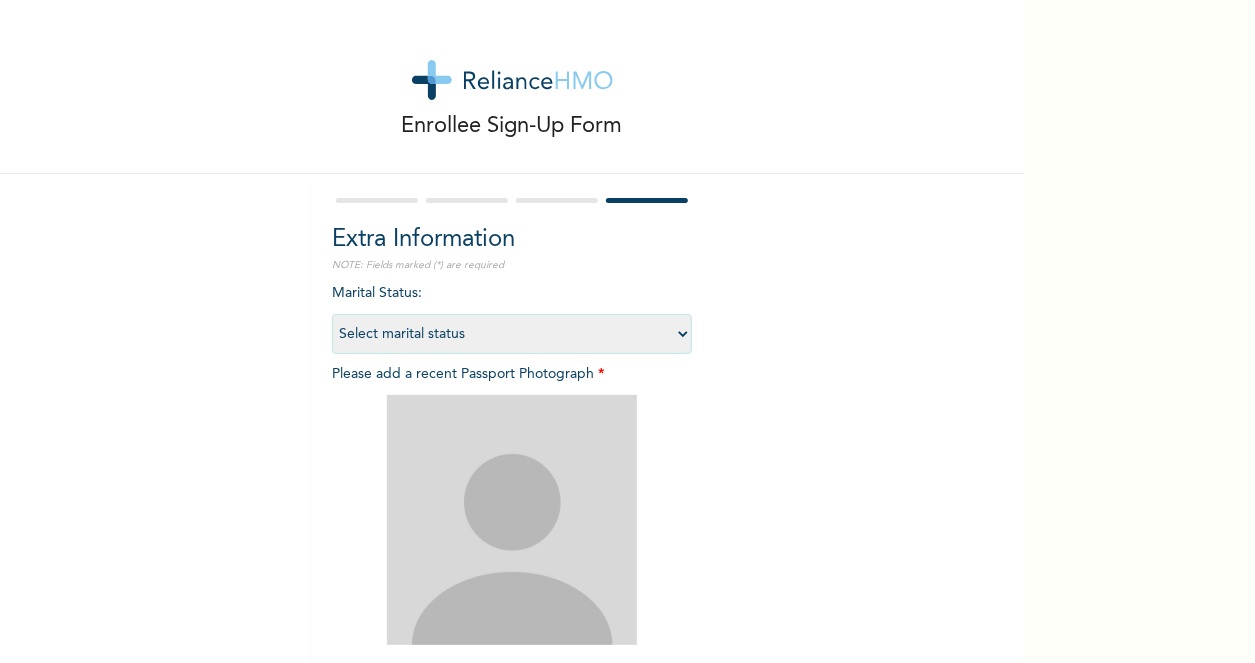 click on "Marital Status : Select marital status Single Married Divorced Widow/Widower Please add a recent Passport Photograph   *  Add Photo Do you own a smart-phone (Android, iOS, etc) :      Yes        No" at bounding box center [512, 530] 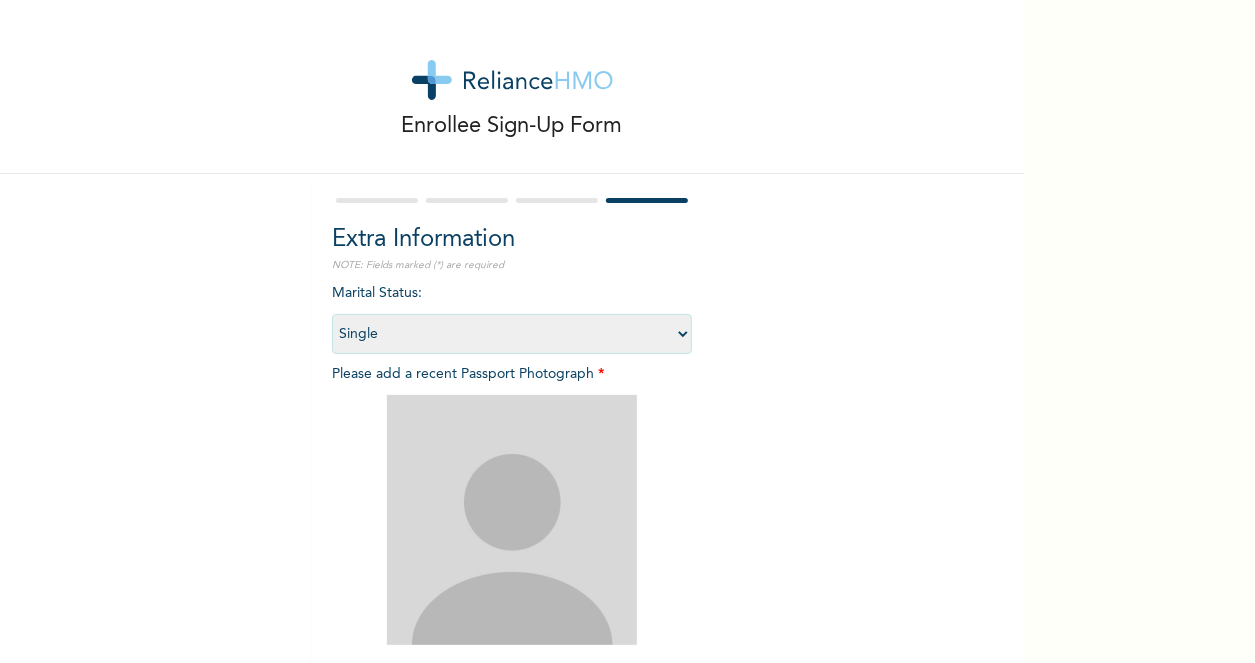 click on "Select marital status Single Married Divorced Widow/Widower" at bounding box center (512, 334) 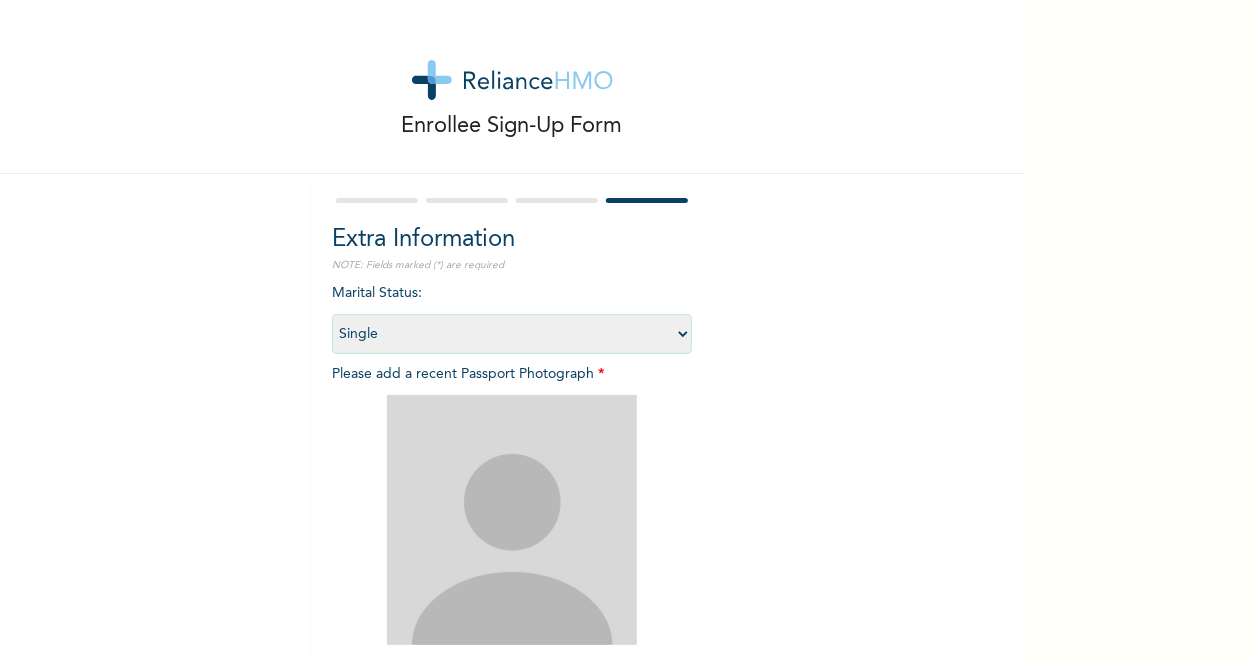 drag, startPoint x: 448, startPoint y: 515, endPoint x: 460, endPoint y: 515, distance: 12 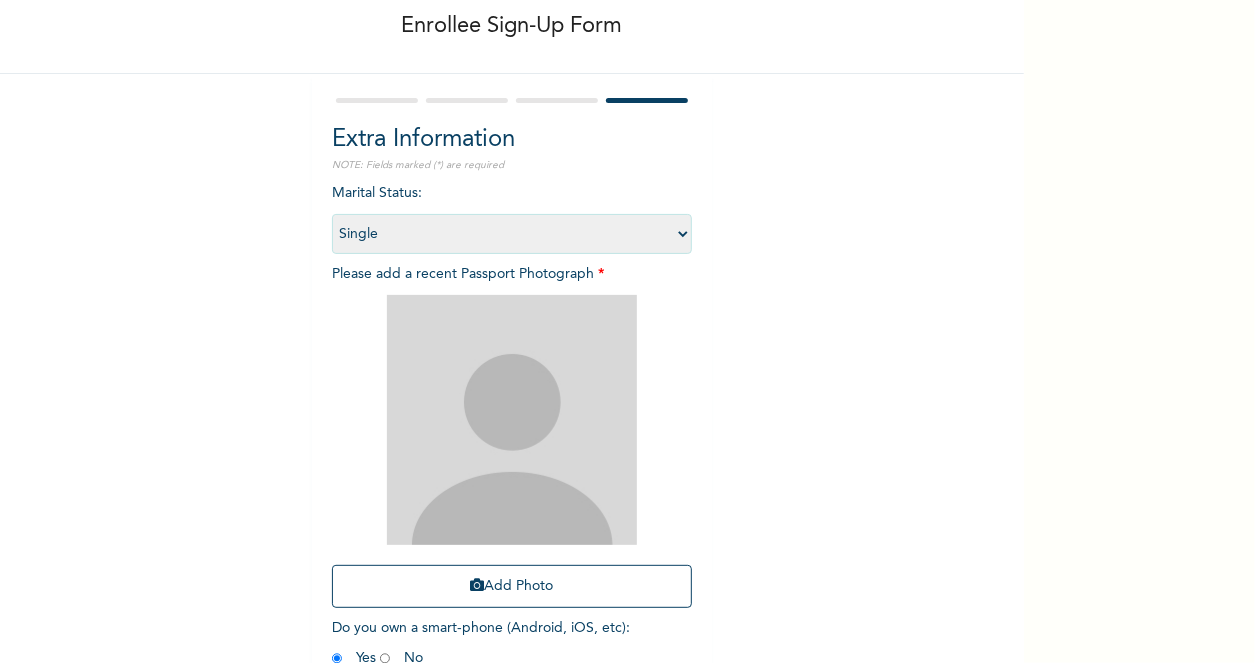 scroll, scrollTop: 214, scrollLeft: 0, axis: vertical 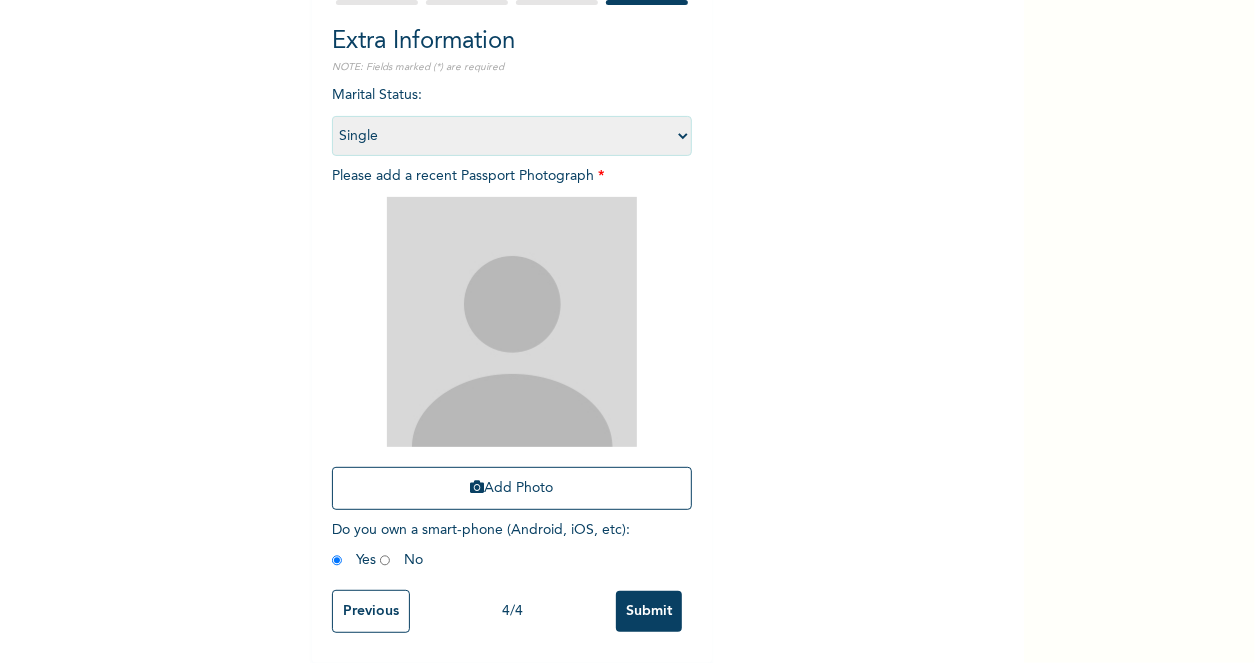 click at bounding box center [512, 322] 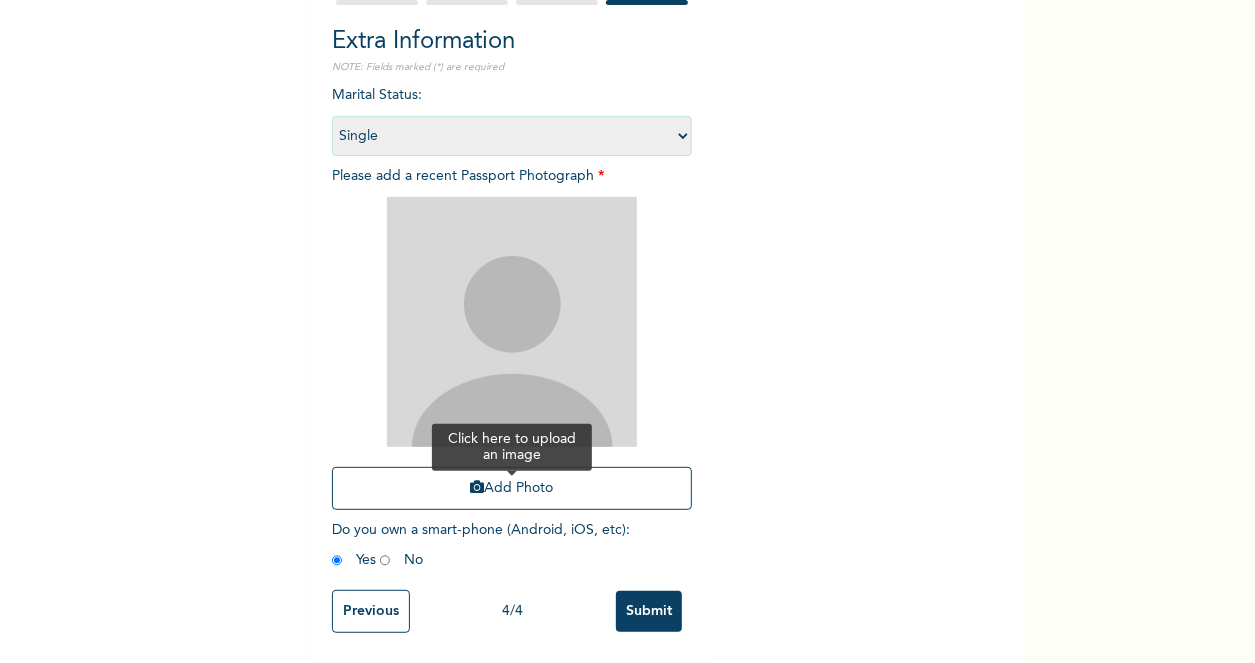 click on "Add Photo" at bounding box center (512, 488) 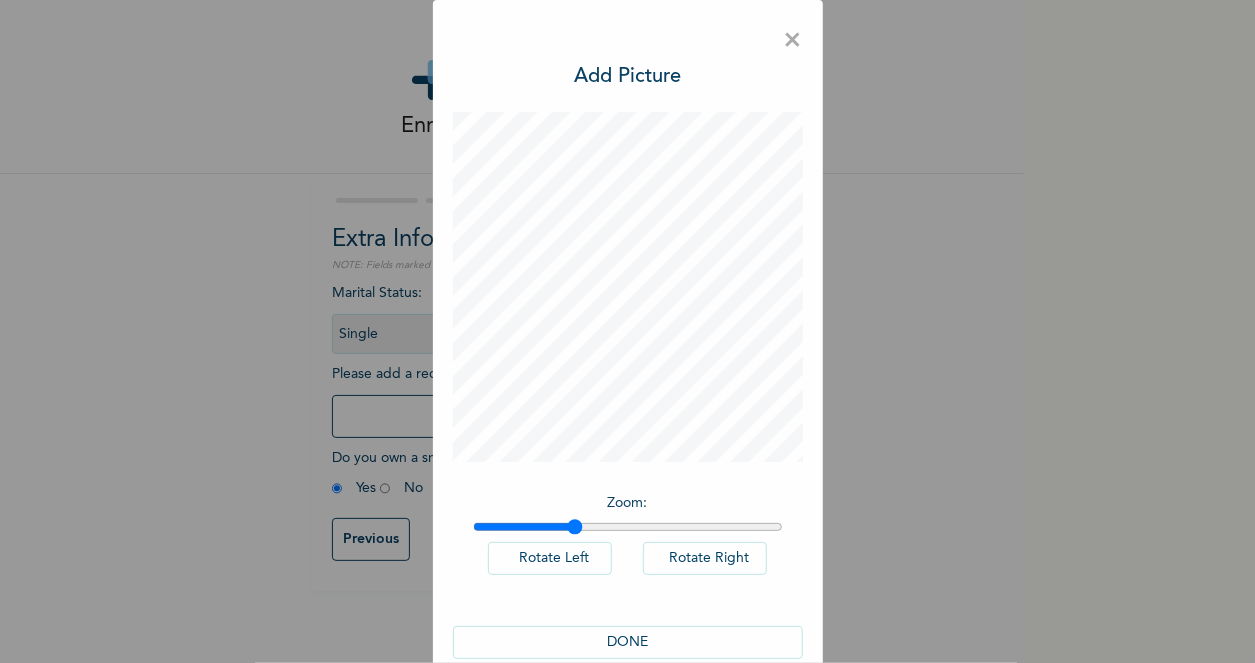 drag, startPoint x: 483, startPoint y: 522, endPoint x: 566, endPoint y: 528, distance: 83.21658 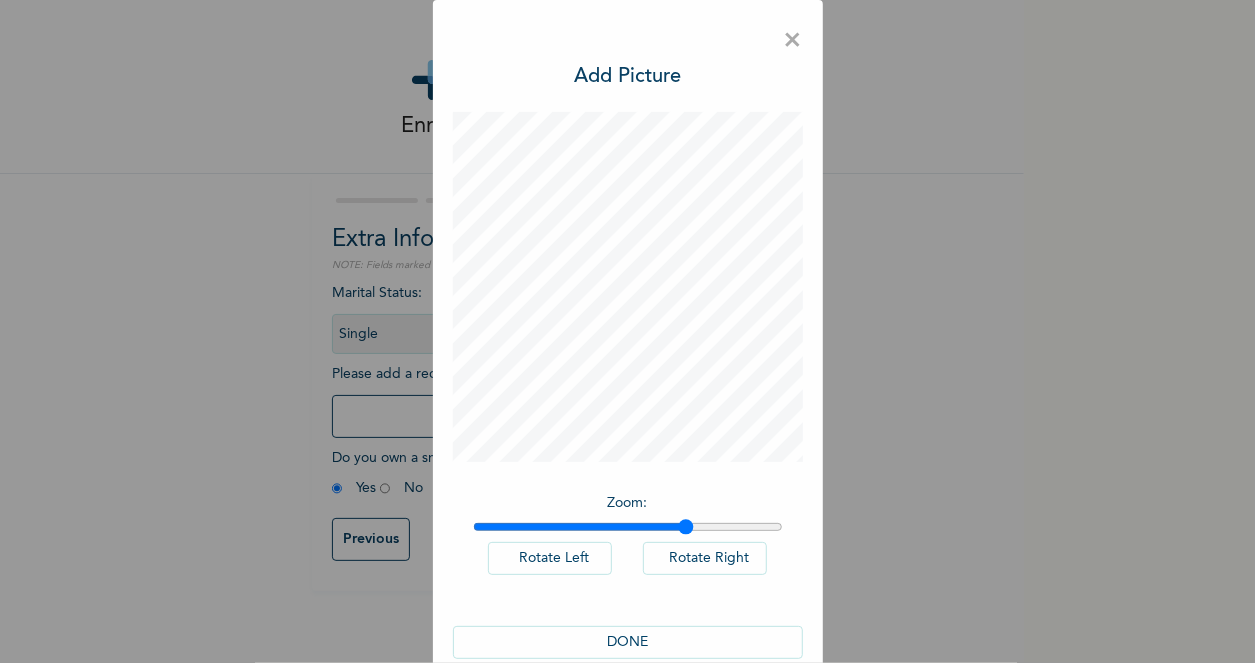 drag, startPoint x: 574, startPoint y: 529, endPoint x: 678, endPoint y: 536, distance: 104.23531 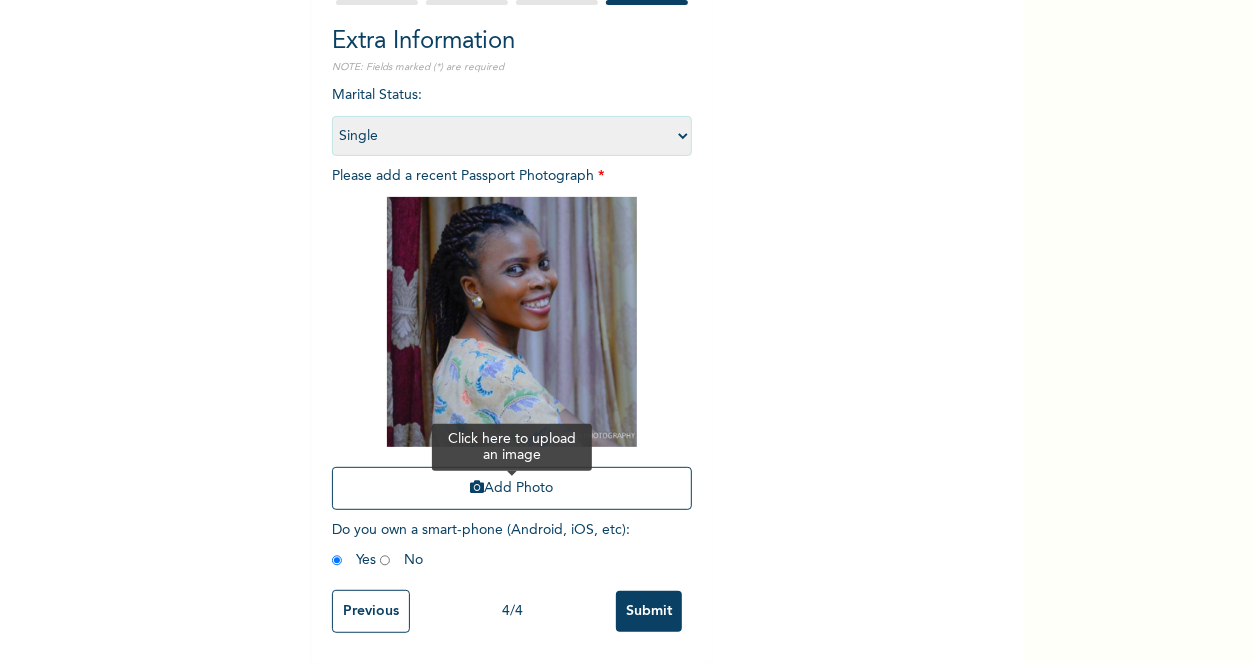 scroll, scrollTop: 214, scrollLeft: 0, axis: vertical 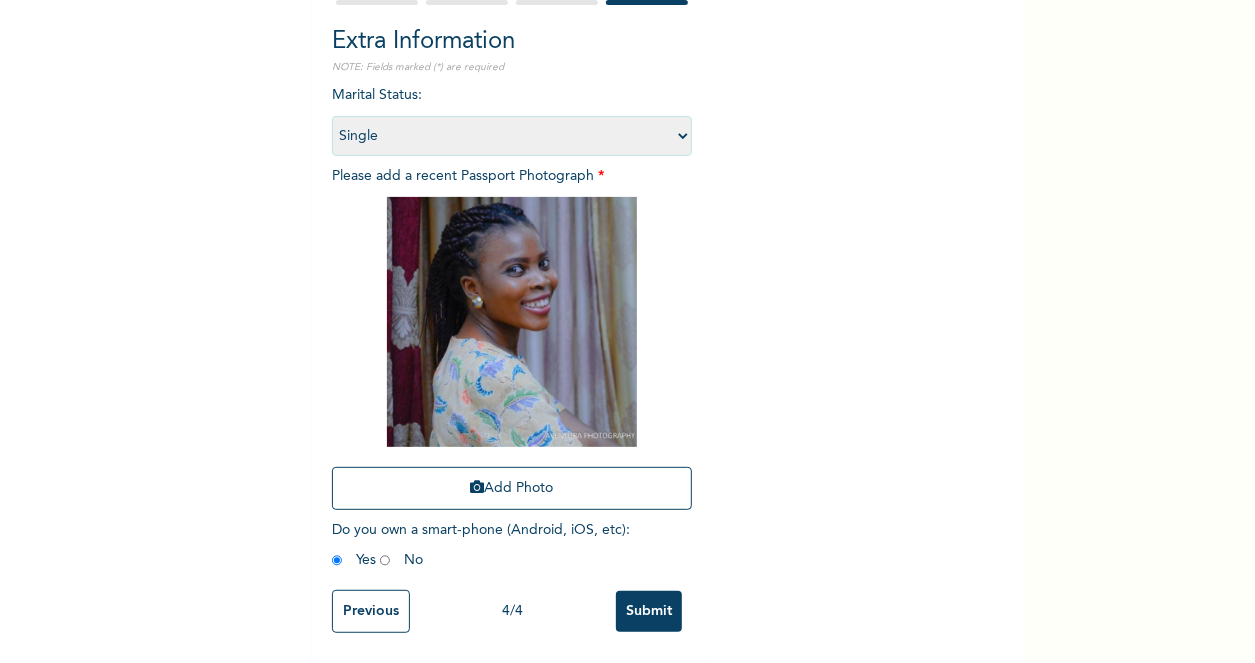 click on "Submit" at bounding box center (649, 611) 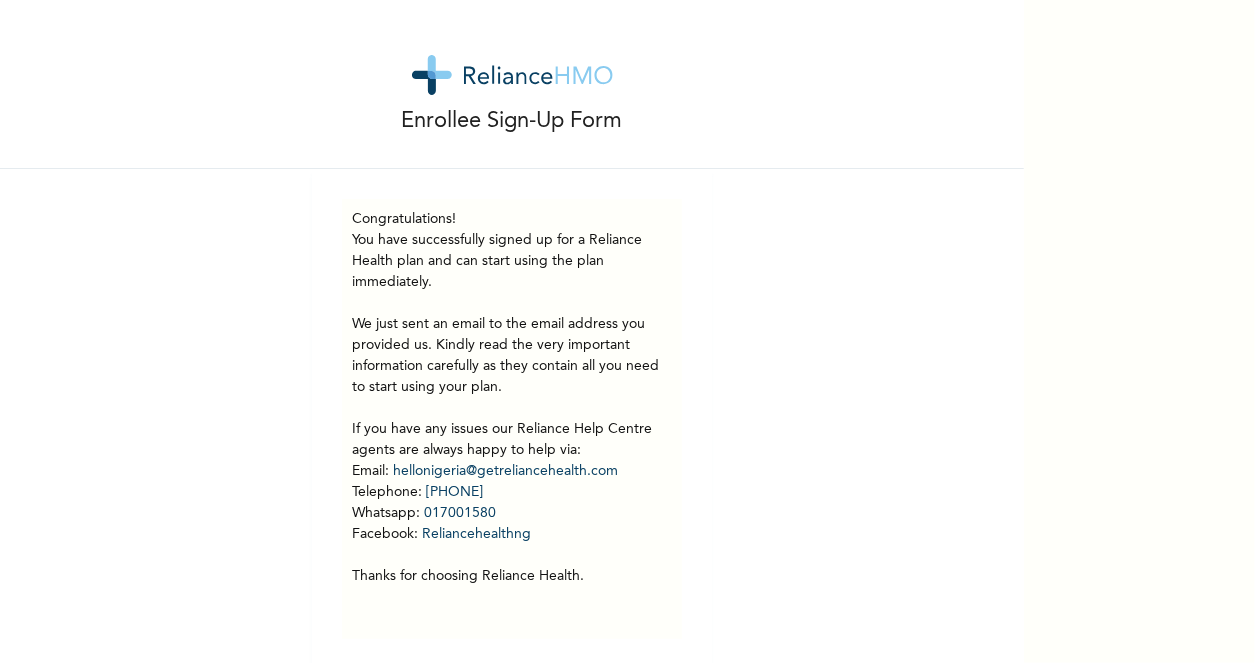 scroll, scrollTop: 0, scrollLeft: 0, axis: both 